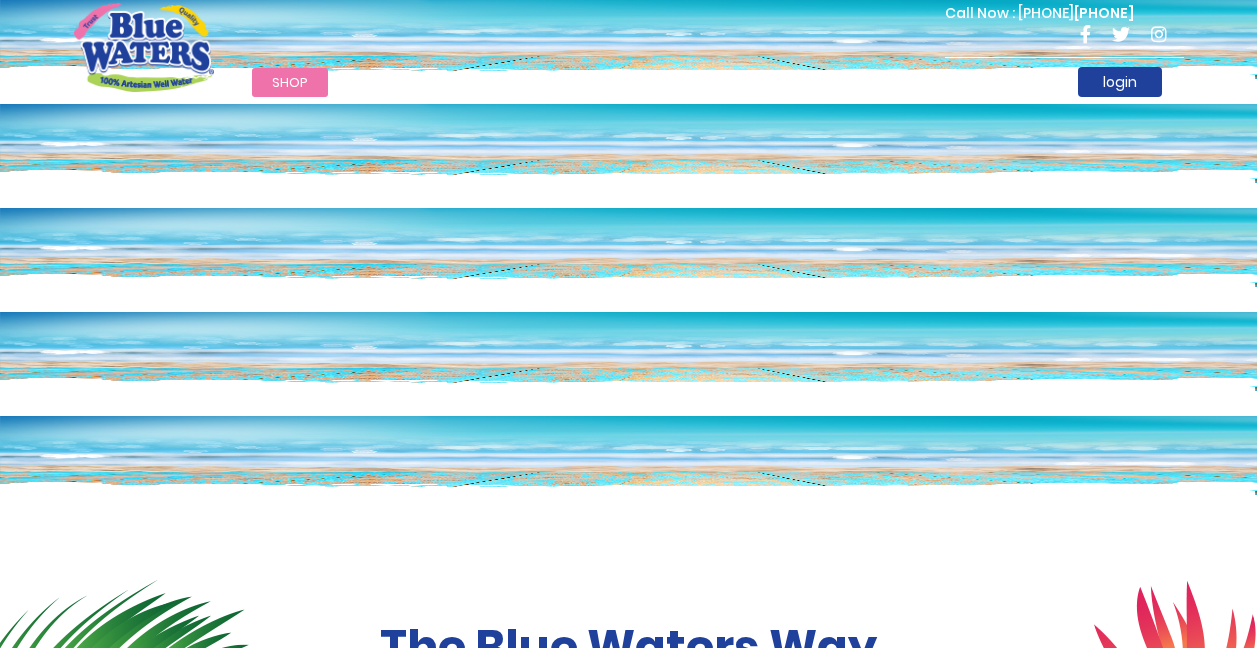 scroll, scrollTop: 0, scrollLeft: 0, axis: both 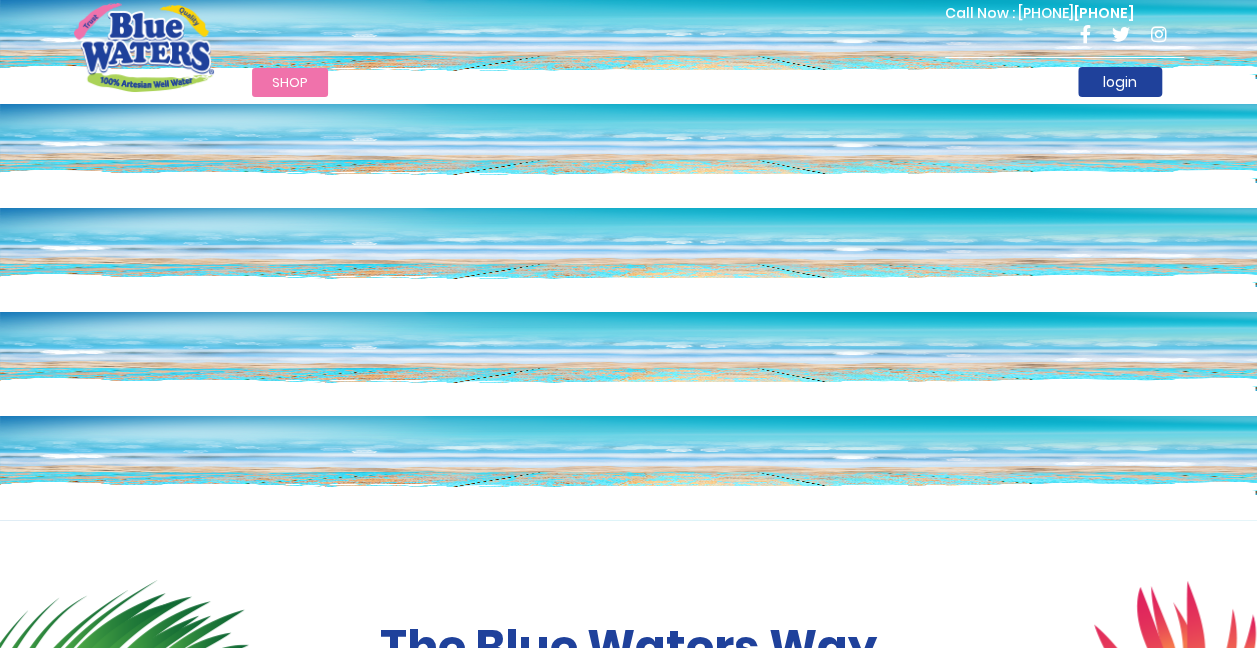 click on "Shop" at bounding box center [290, 82] 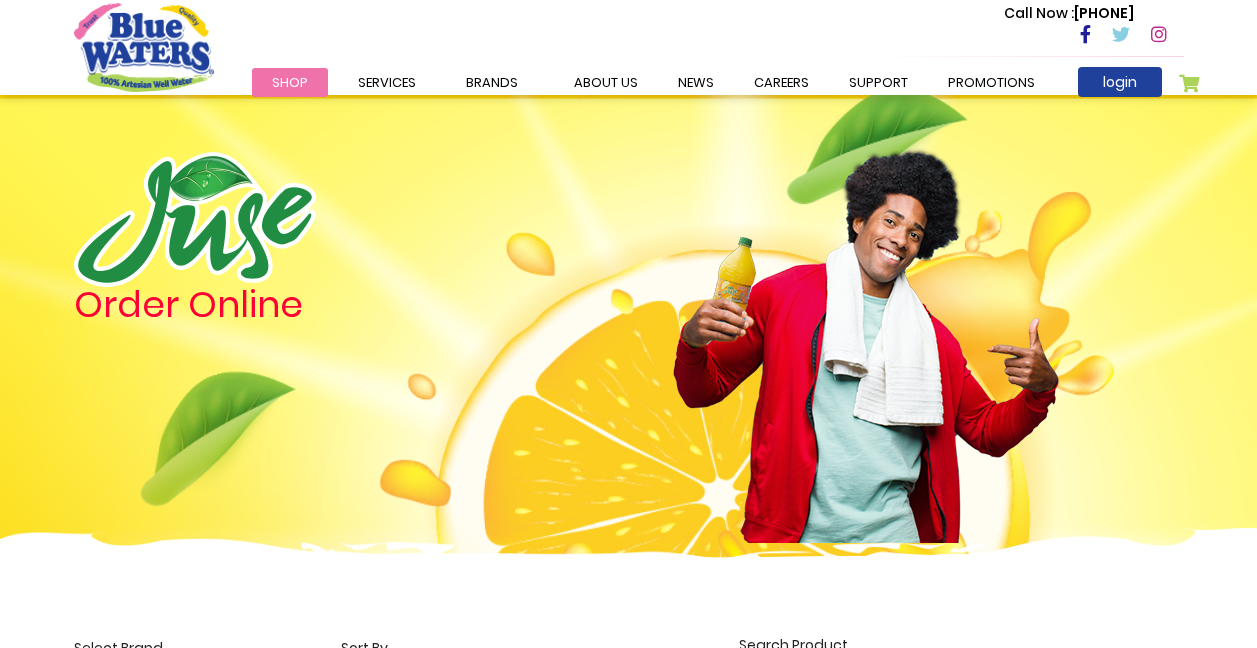 scroll, scrollTop: 0, scrollLeft: 0, axis: both 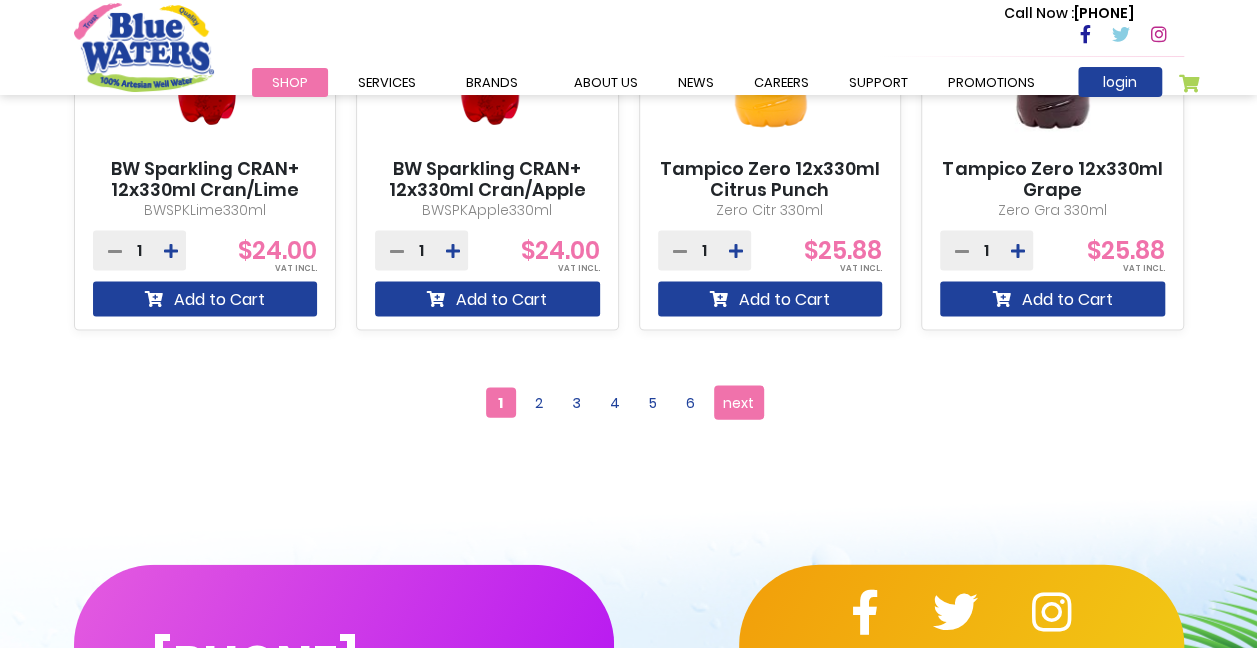click on "2" at bounding box center (539, 403) 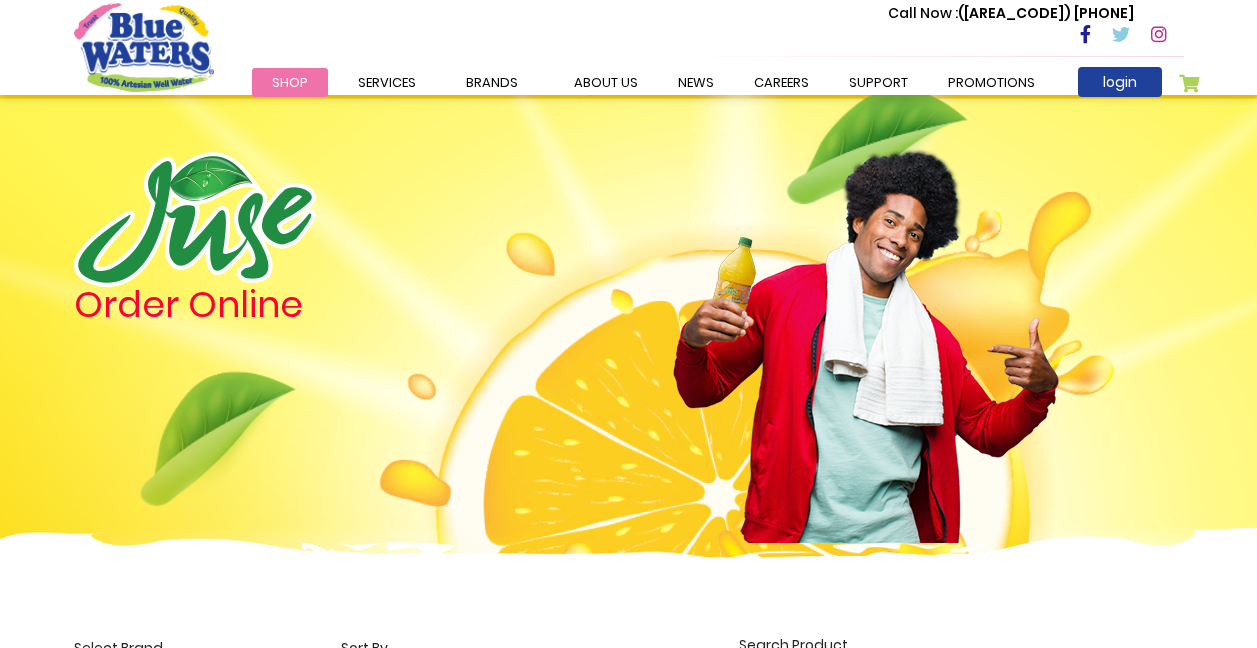 scroll, scrollTop: 0, scrollLeft: 0, axis: both 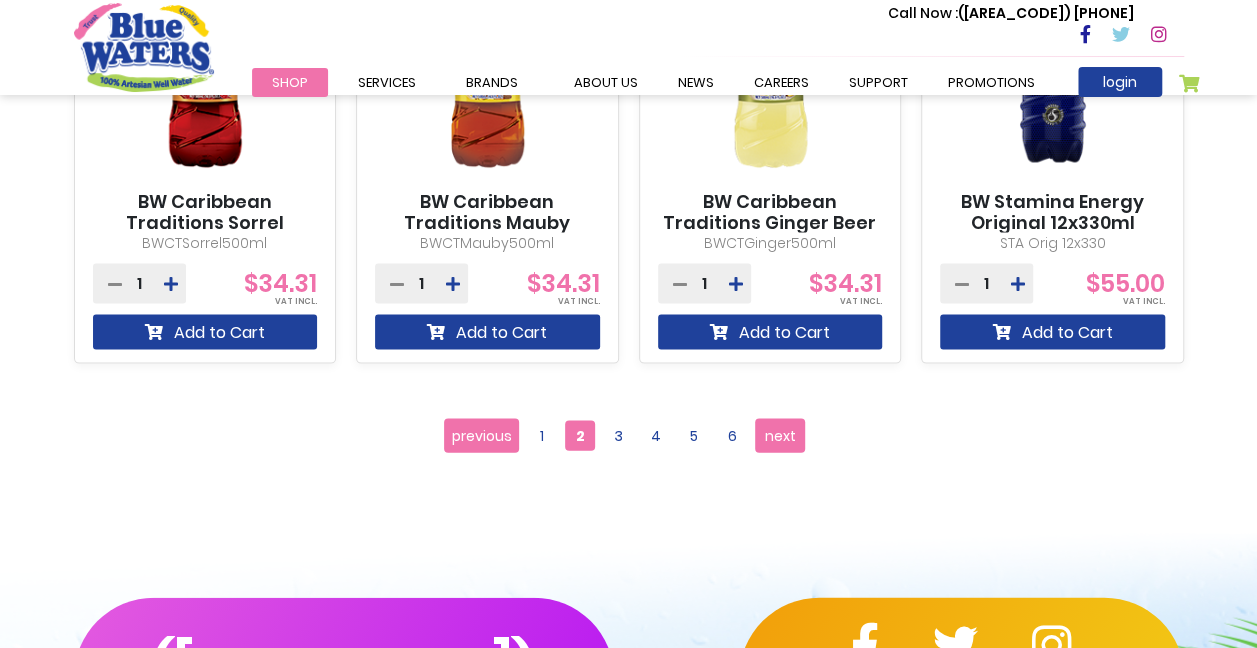 click on "3" at bounding box center [618, 436] 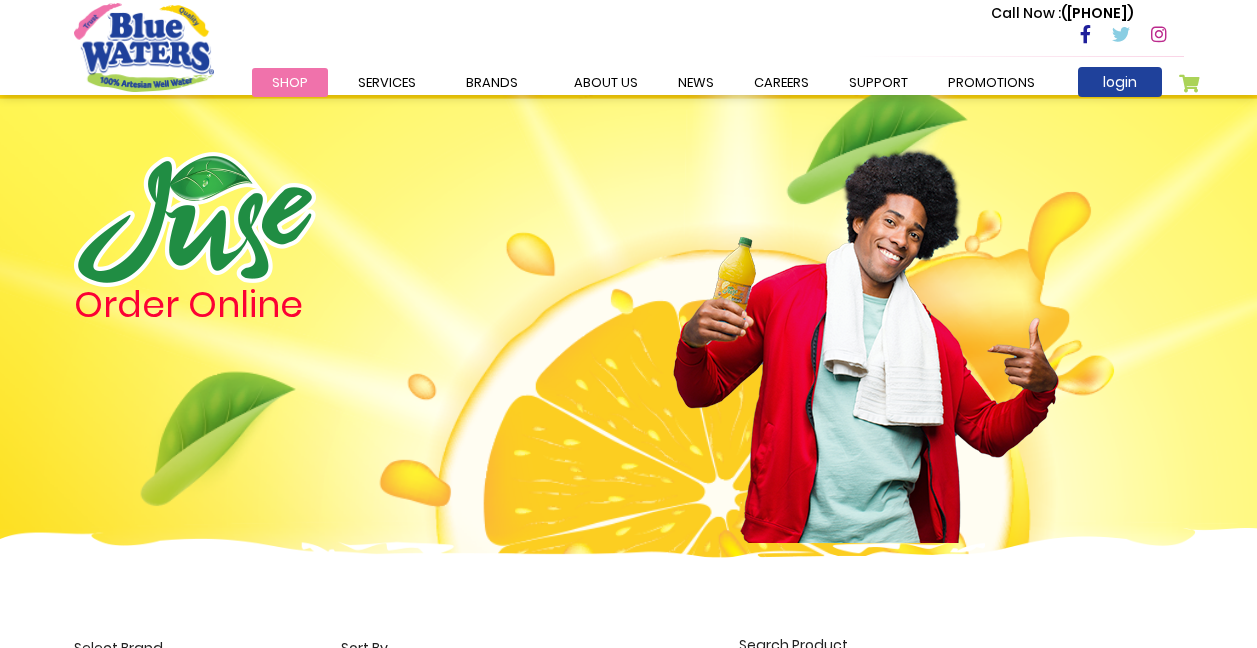 scroll, scrollTop: 0, scrollLeft: 0, axis: both 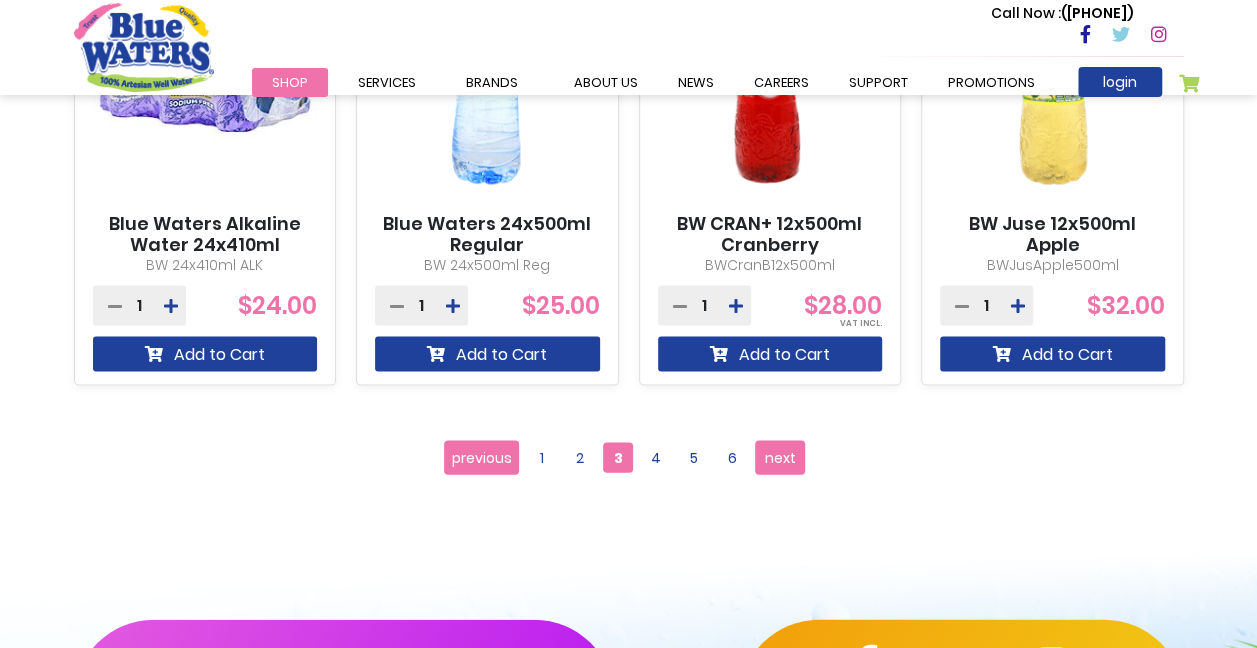 click on "next" at bounding box center [780, 458] 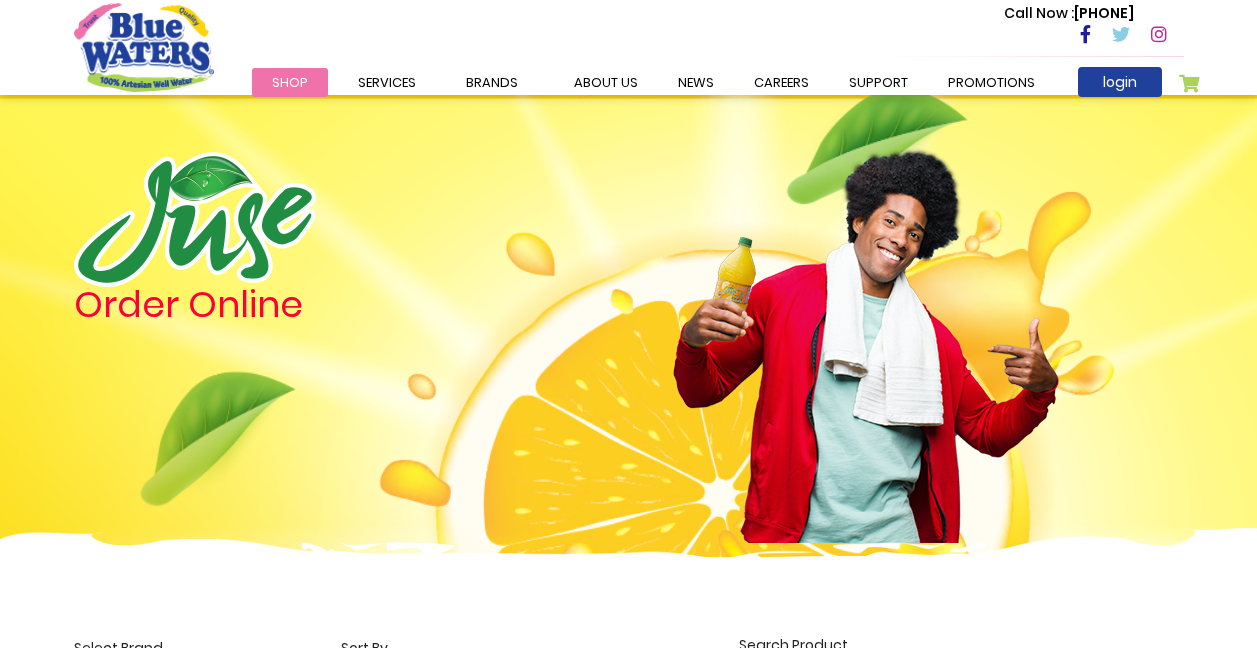 scroll, scrollTop: 0, scrollLeft: 0, axis: both 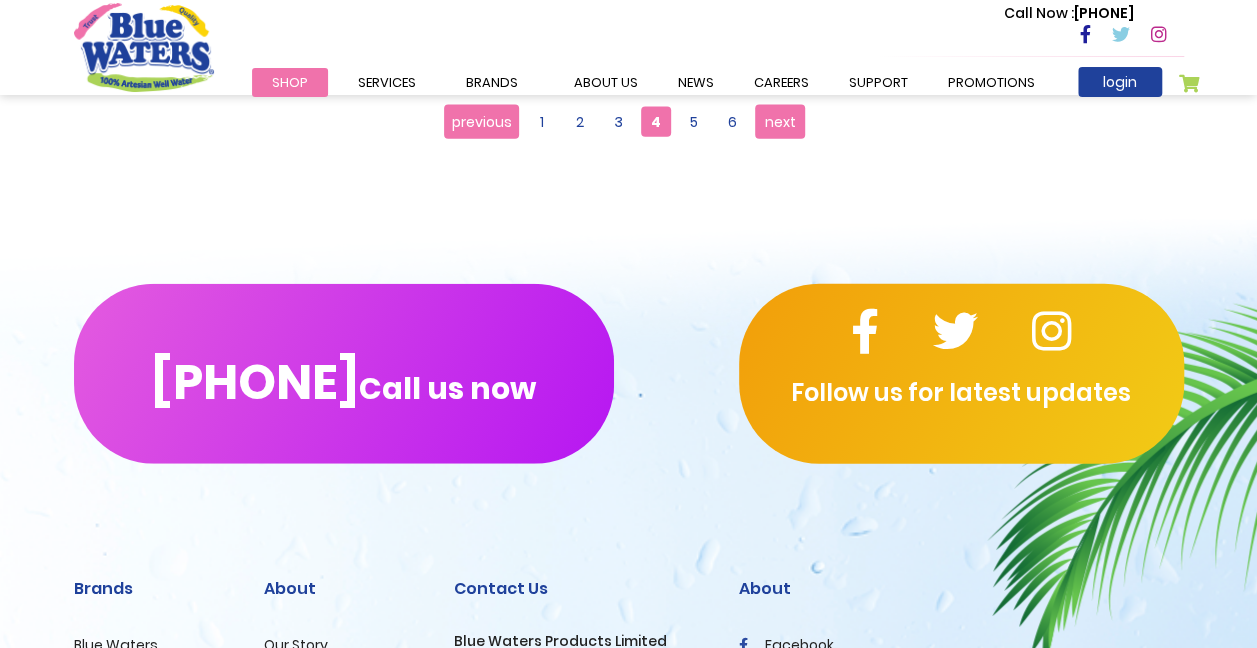 click on "next" at bounding box center [780, 122] 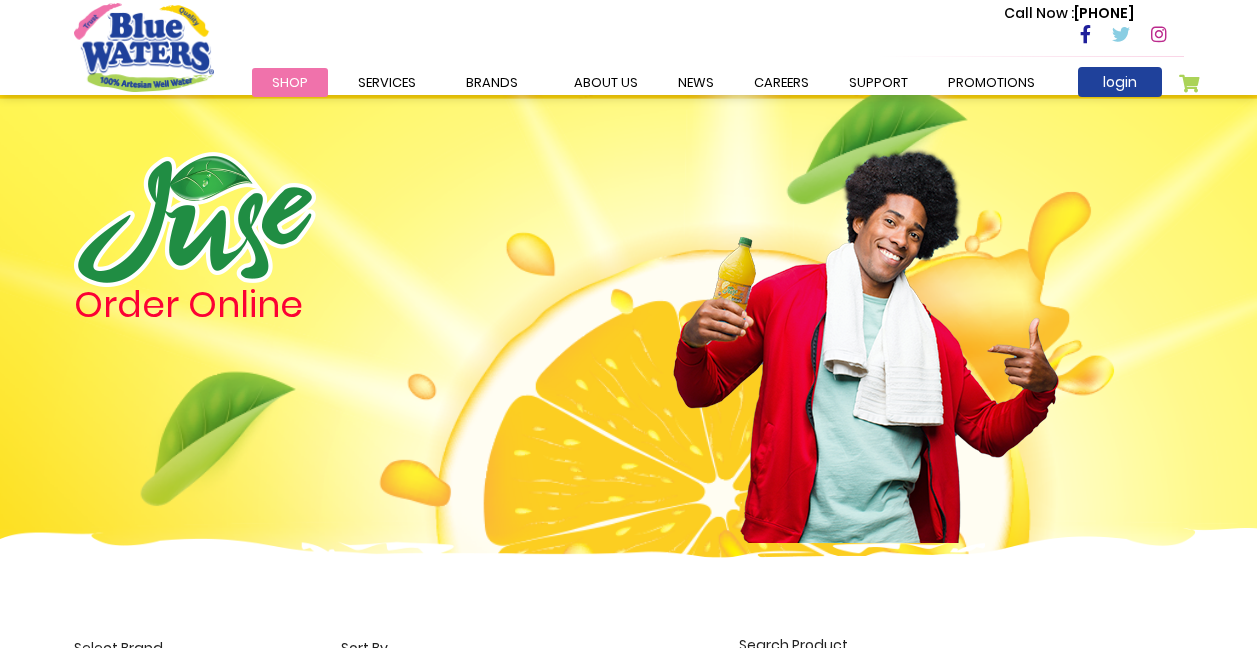 scroll, scrollTop: 0, scrollLeft: 0, axis: both 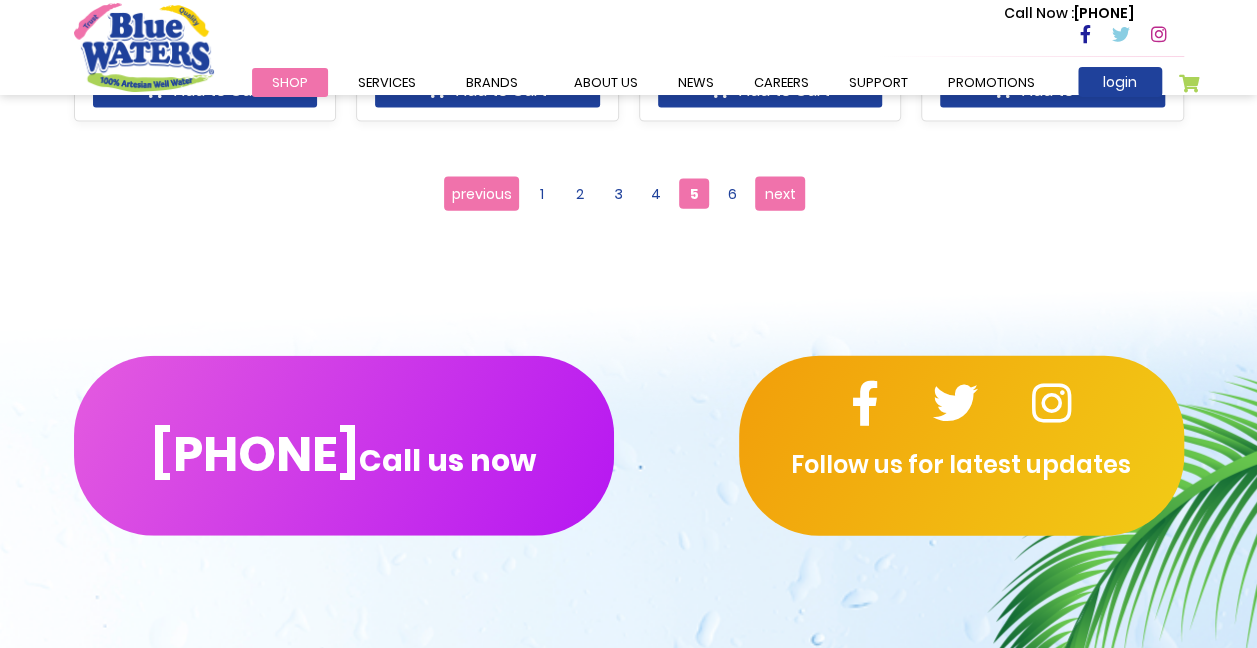 click on "next" at bounding box center (780, 194) 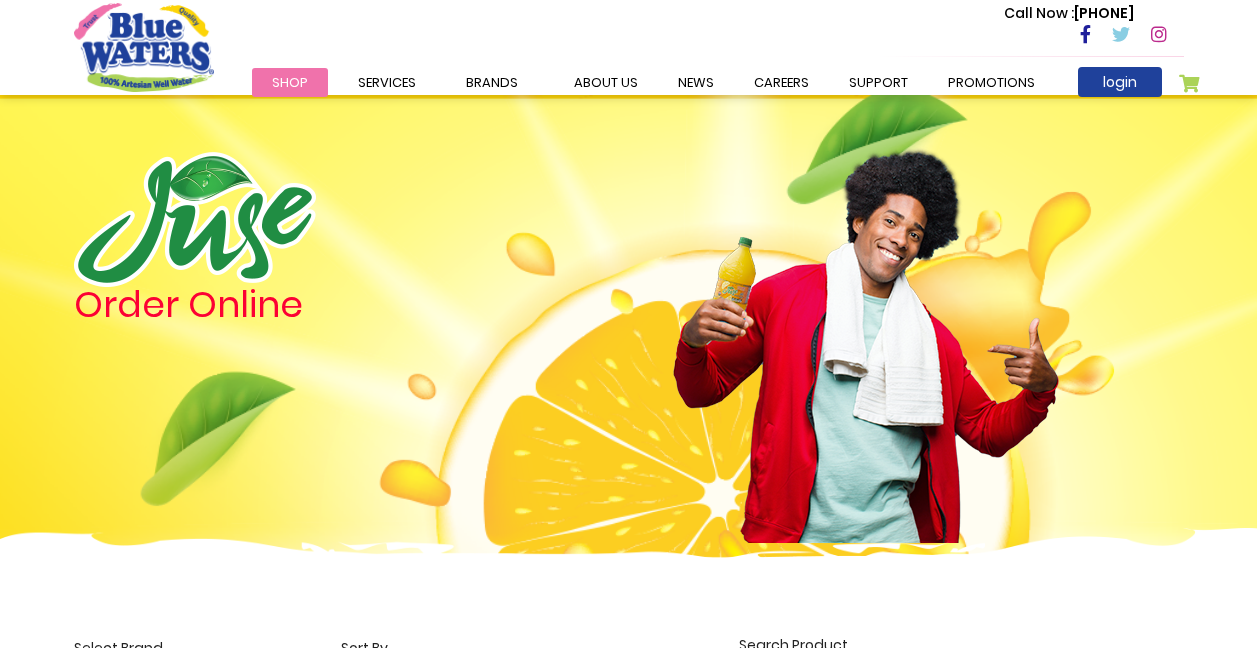 scroll, scrollTop: 0, scrollLeft: 0, axis: both 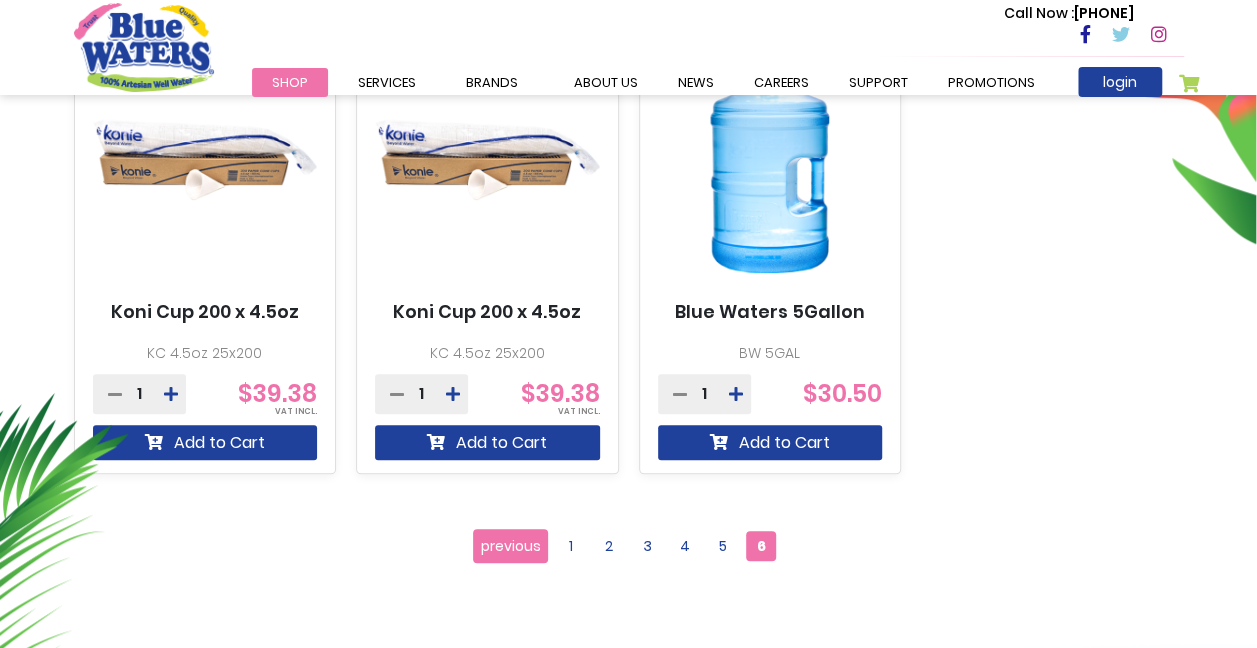 click on "3" at bounding box center [647, 546] 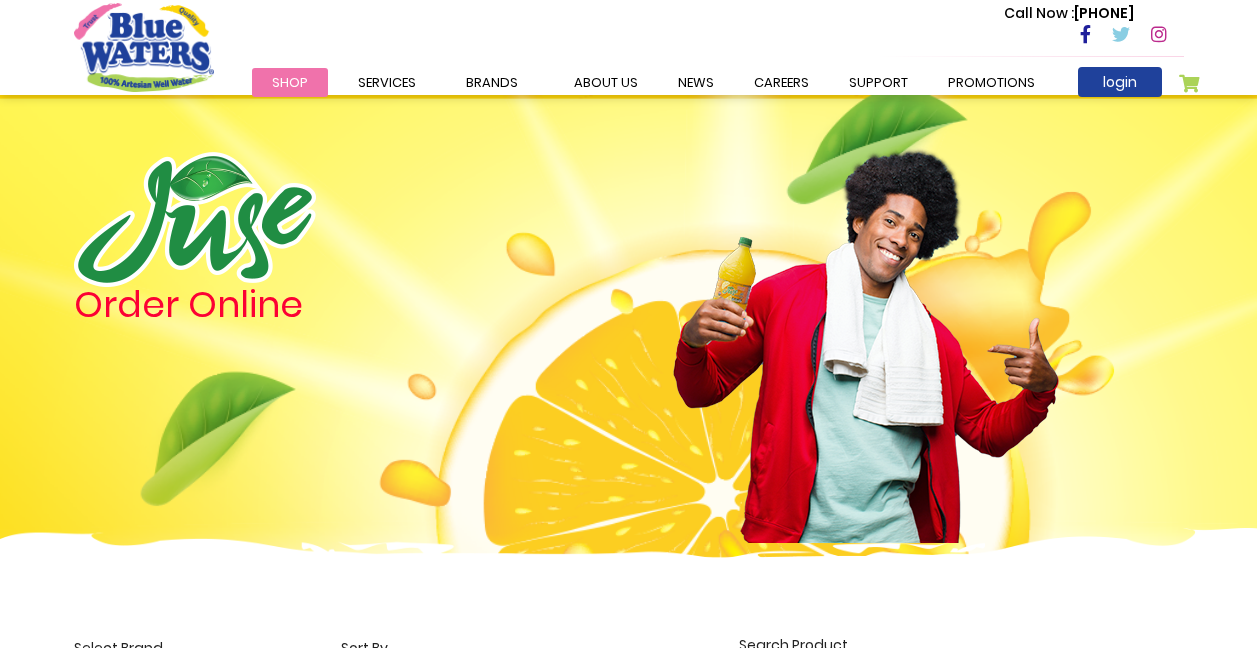 scroll, scrollTop: 0, scrollLeft: 0, axis: both 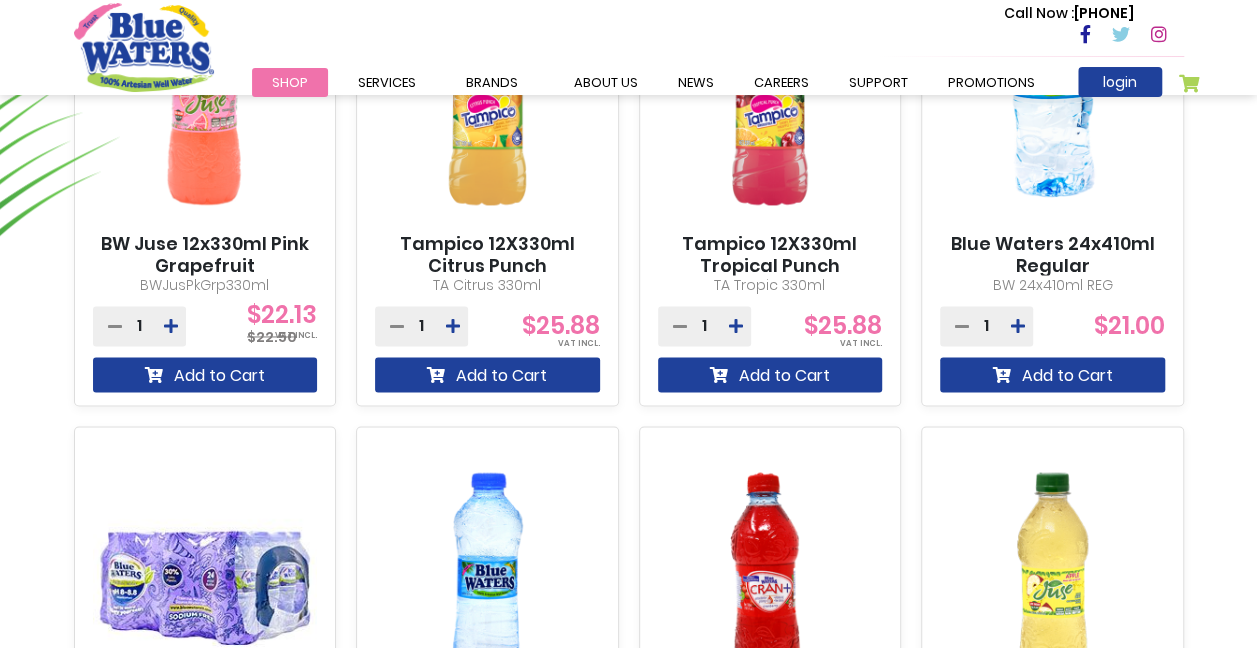 click at bounding box center [1052, 93] 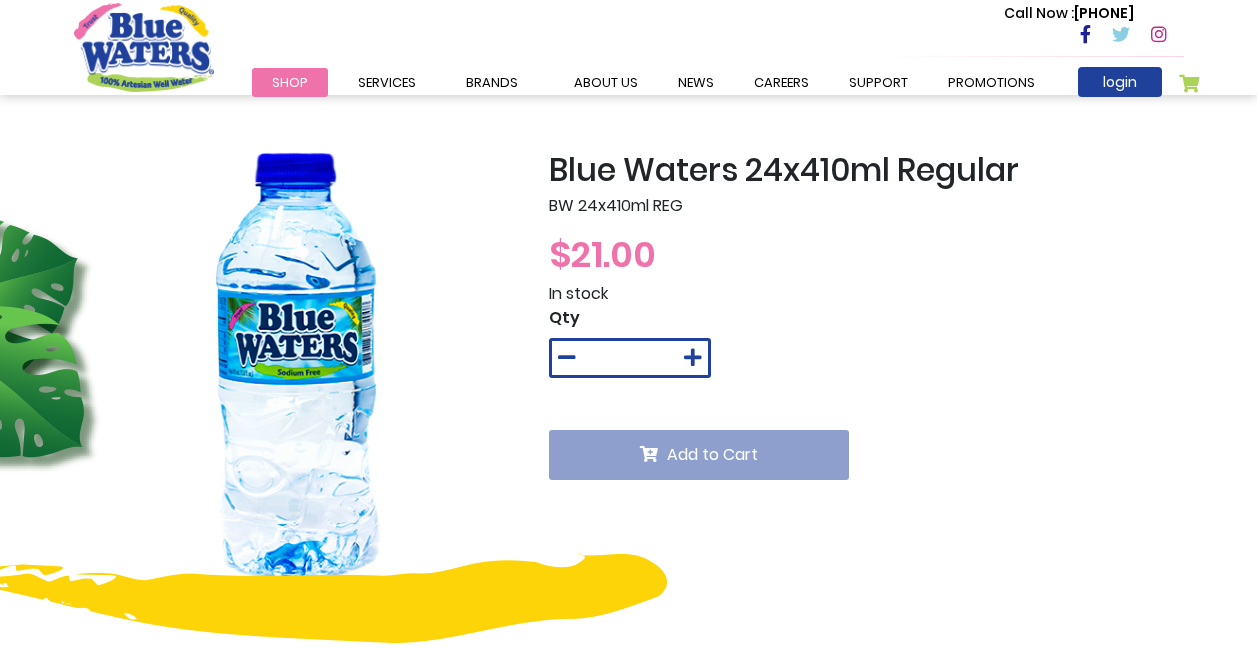 scroll, scrollTop: 0, scrollLeft: 0, axis: both 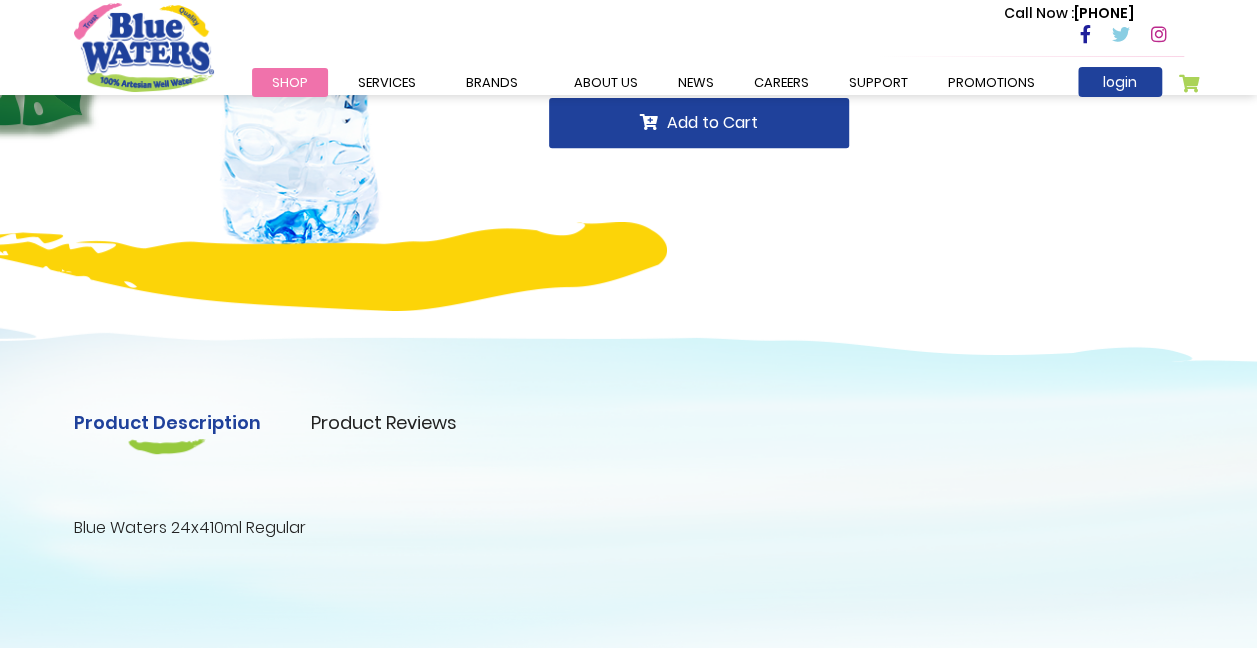 click on "Product Reviews" at bounding box center [384, 422] 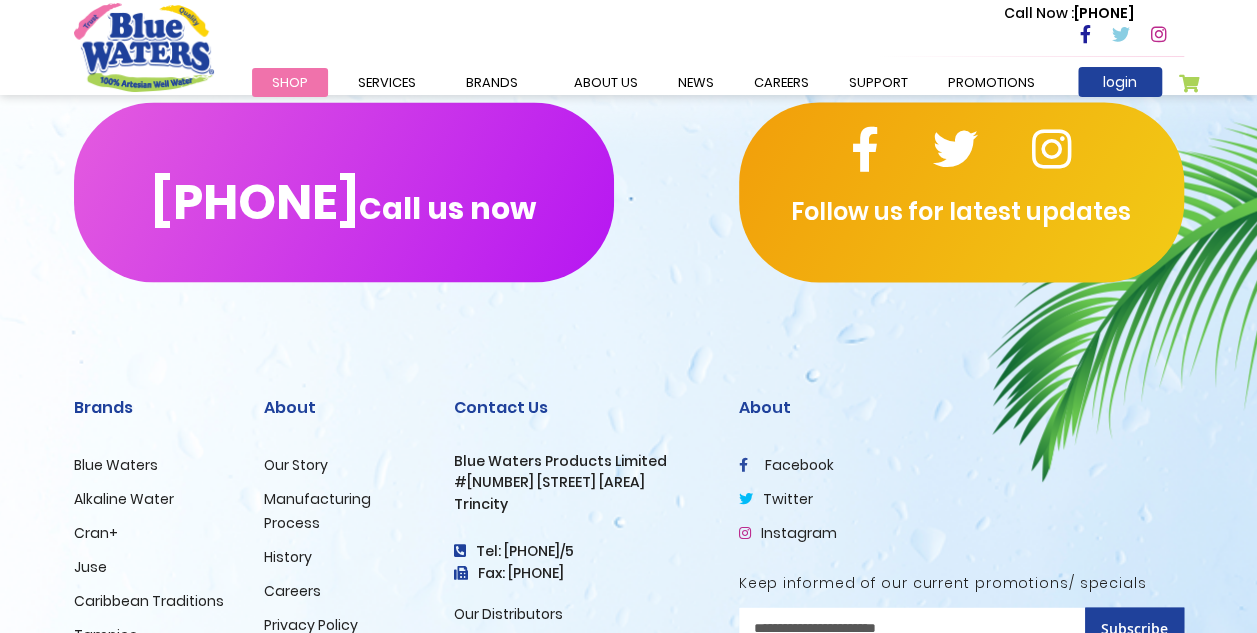 scroll, scrollTop: 1696, scrollLeft: 0, axis: vertical 